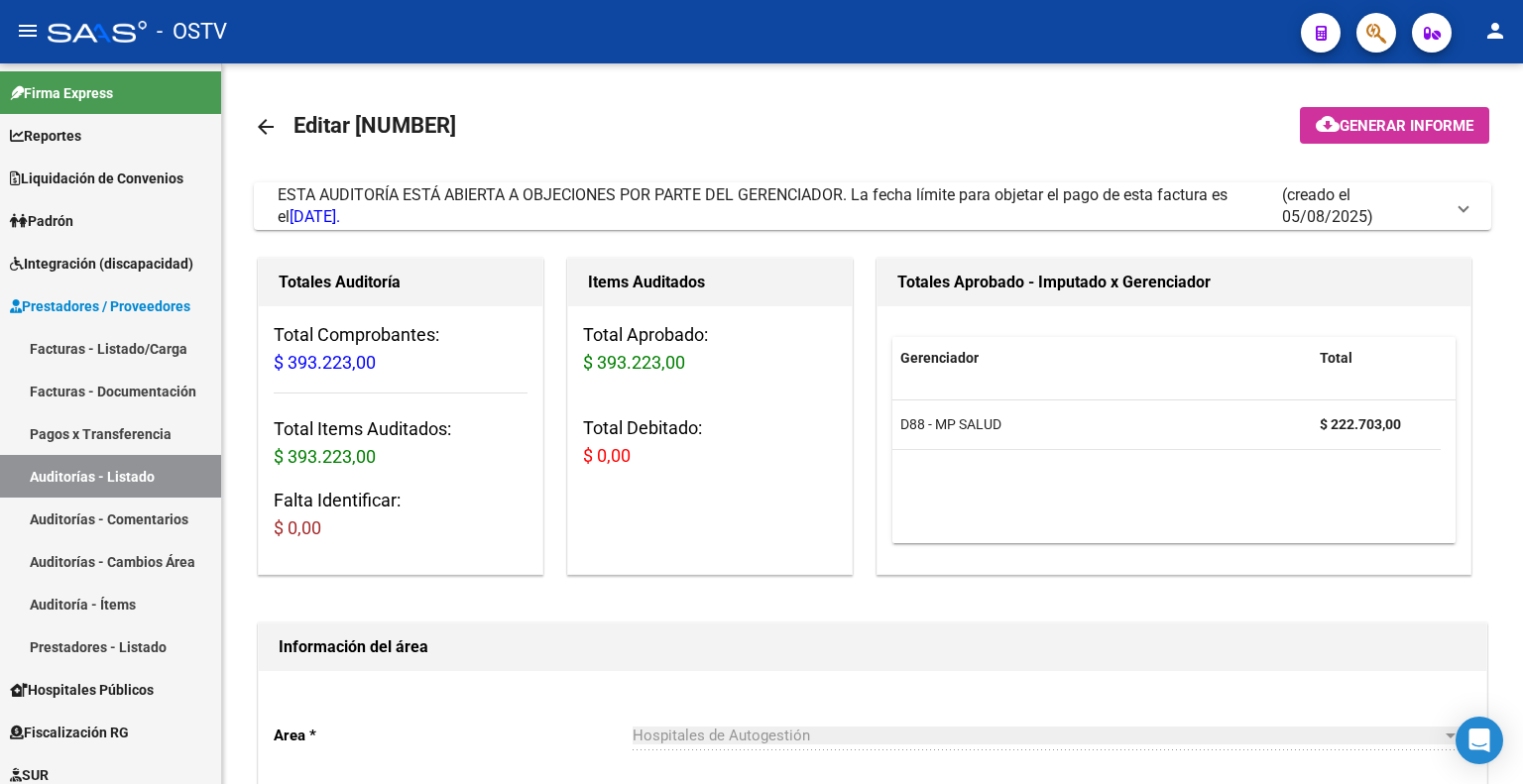 scroll, scrollTop: 0, scrollLeft: 0, axis: both 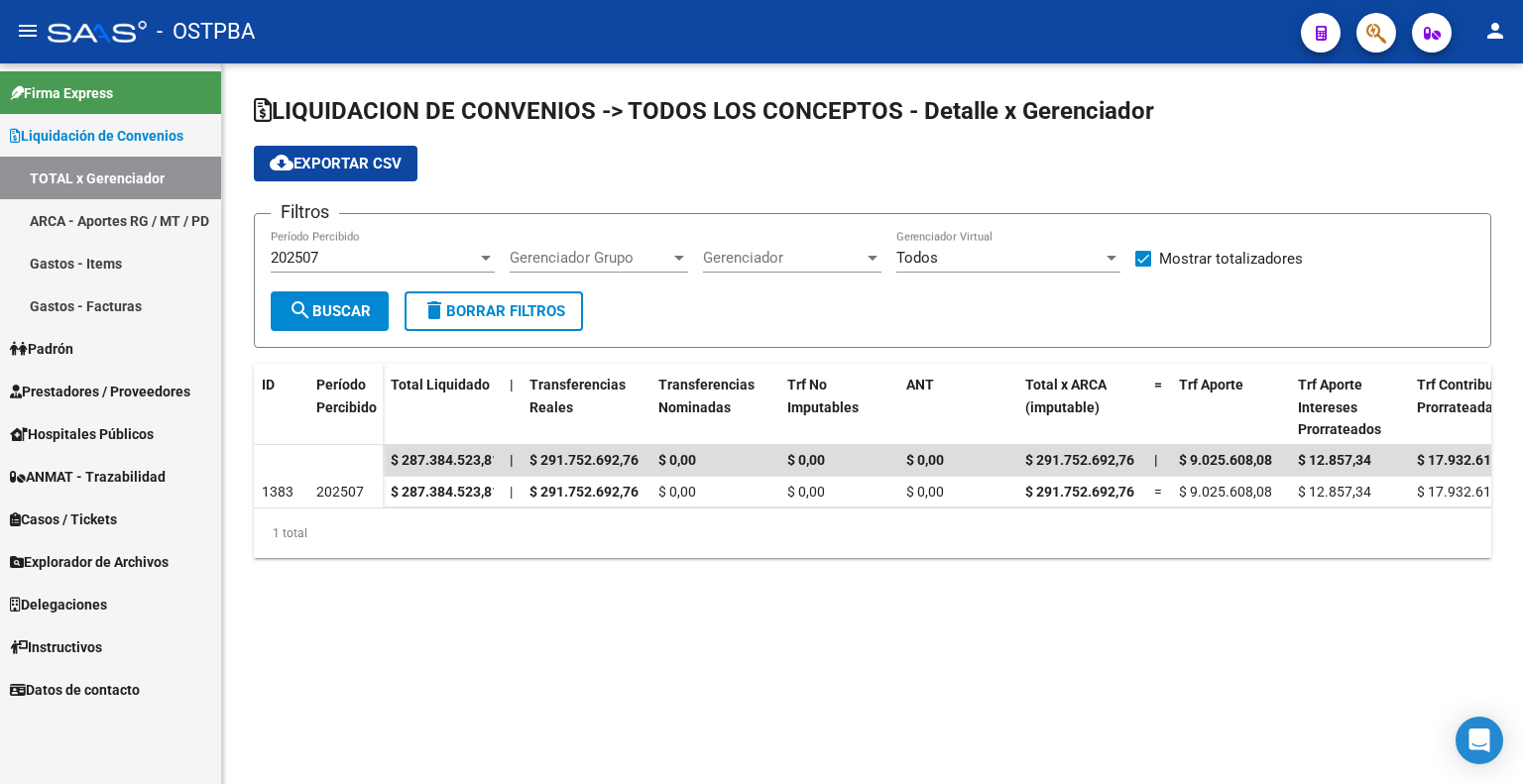 click on "Prestadores / Proveedores" at bounding box center (100, 392) 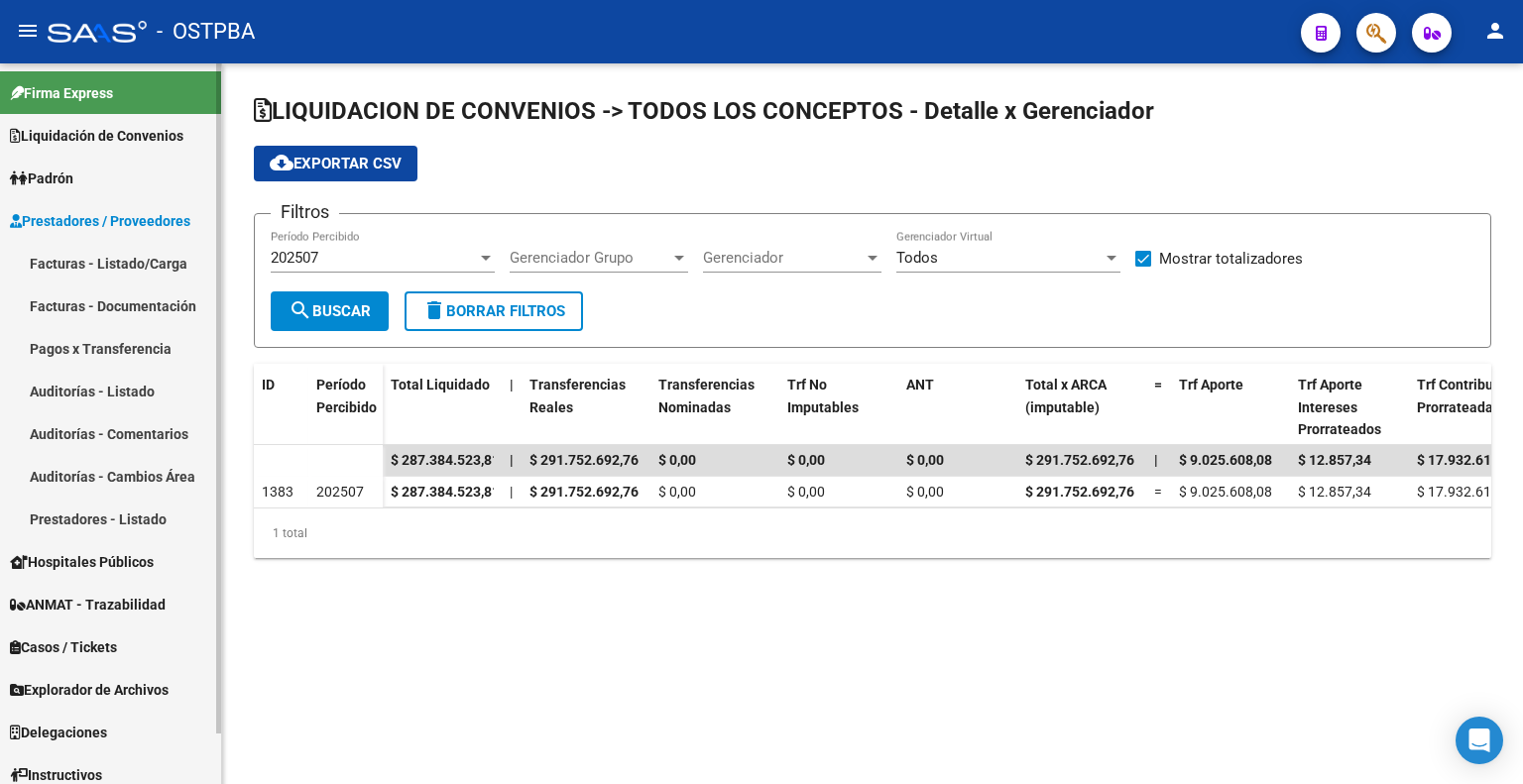 click on "Auditorías - Listado" at bounding box center [110, 391] 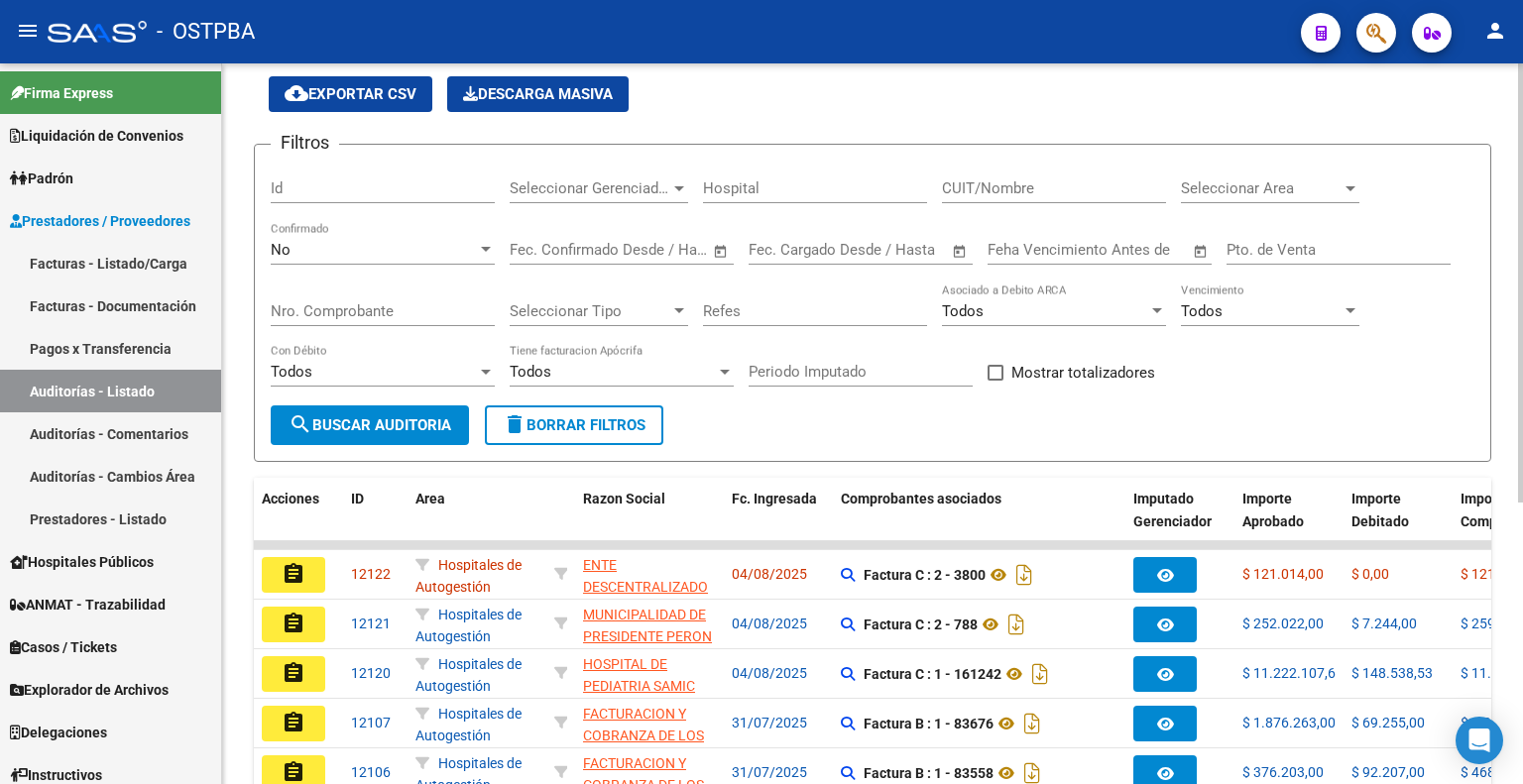 scroll, scrollTop: 99, scrollLeft: 0, axis: vertical 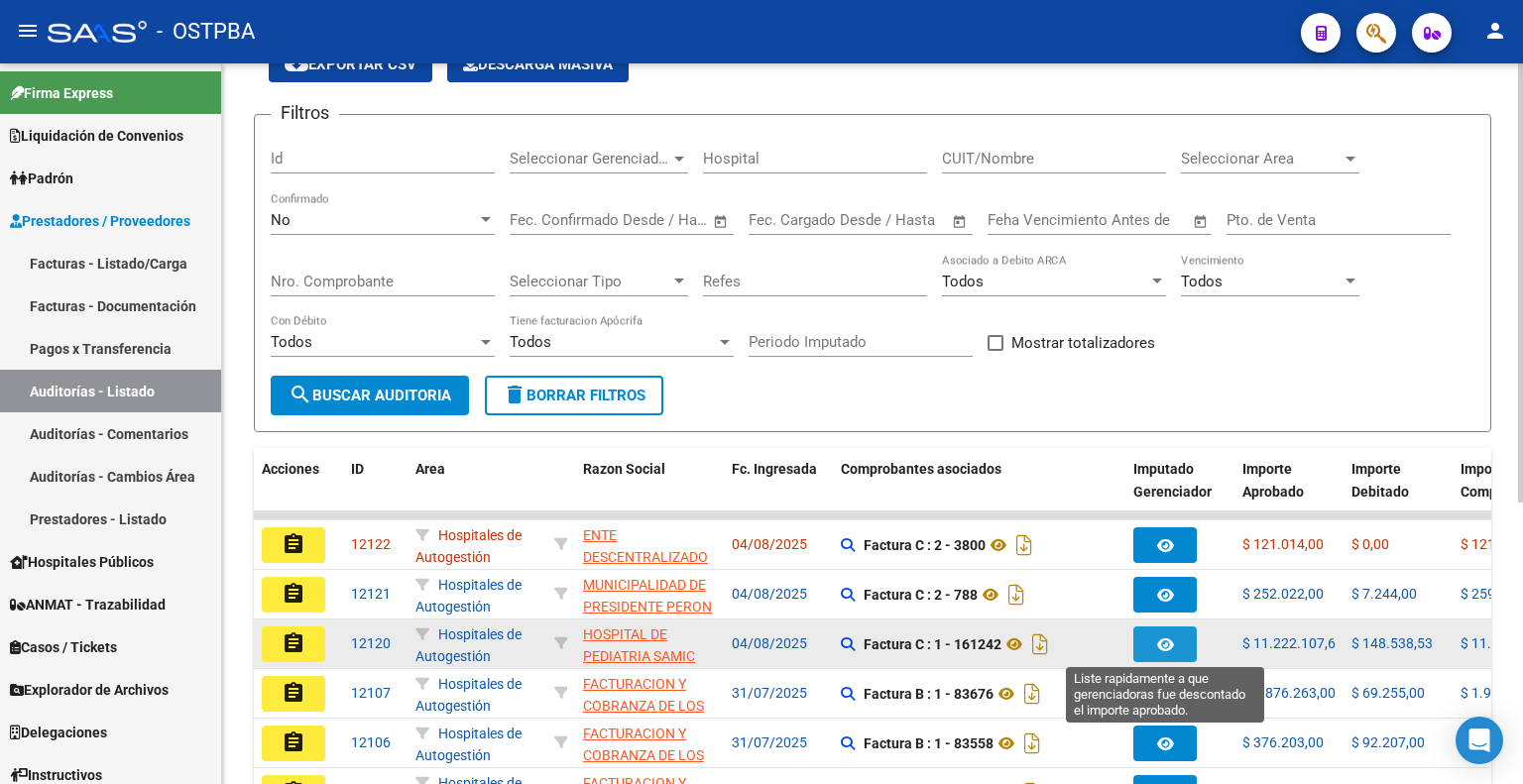 click 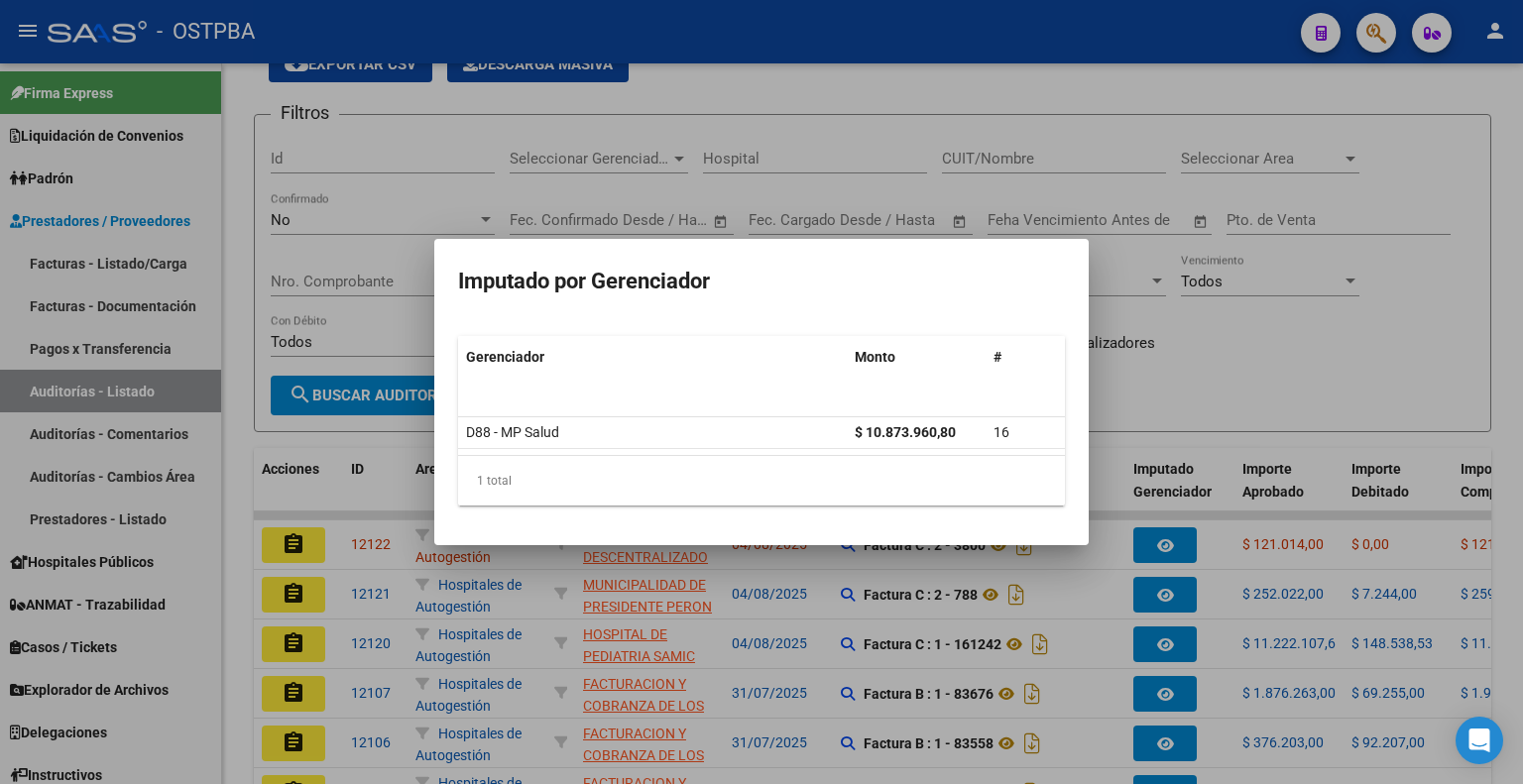 click at bounding box center (762, 392) 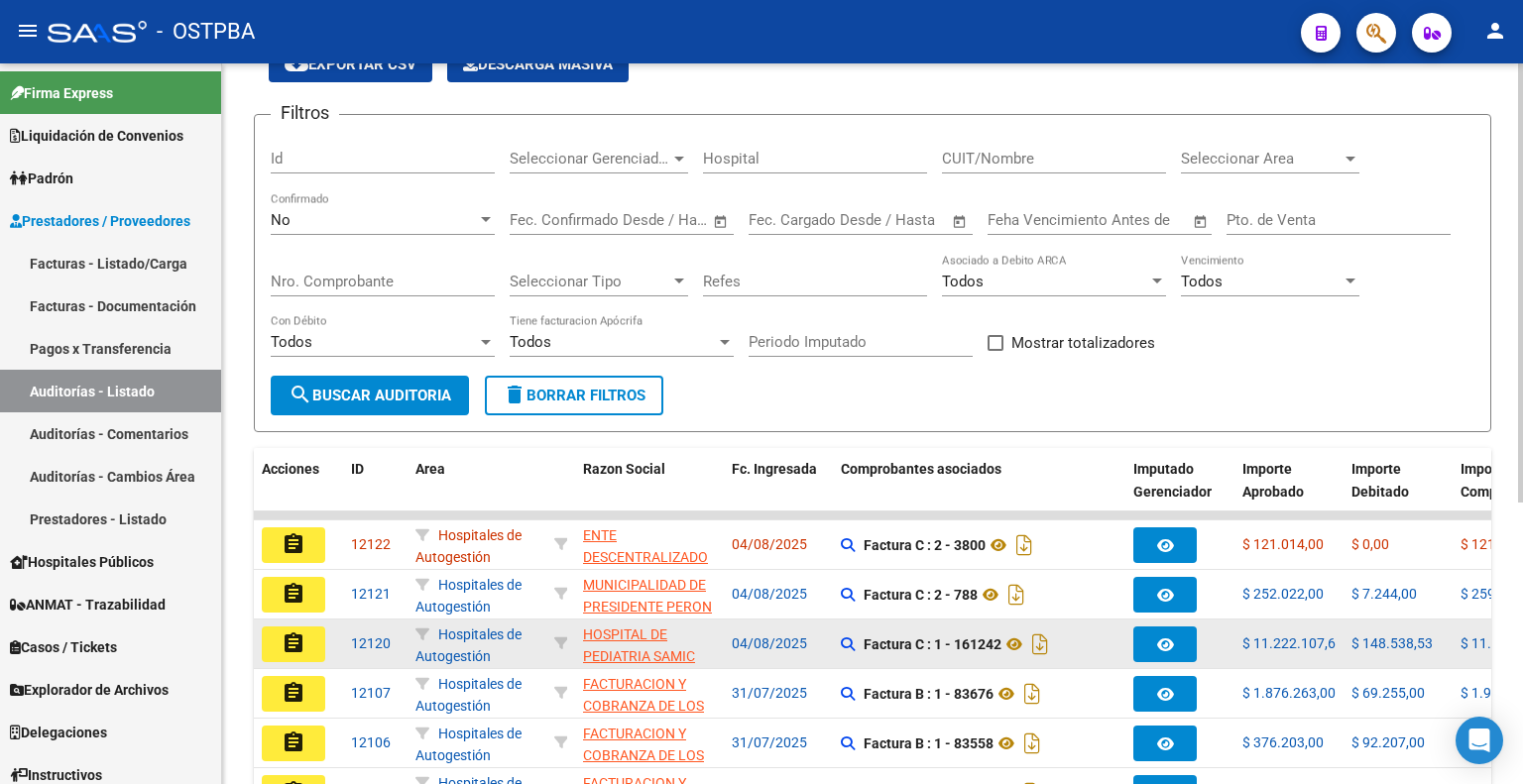 click on "assignment" 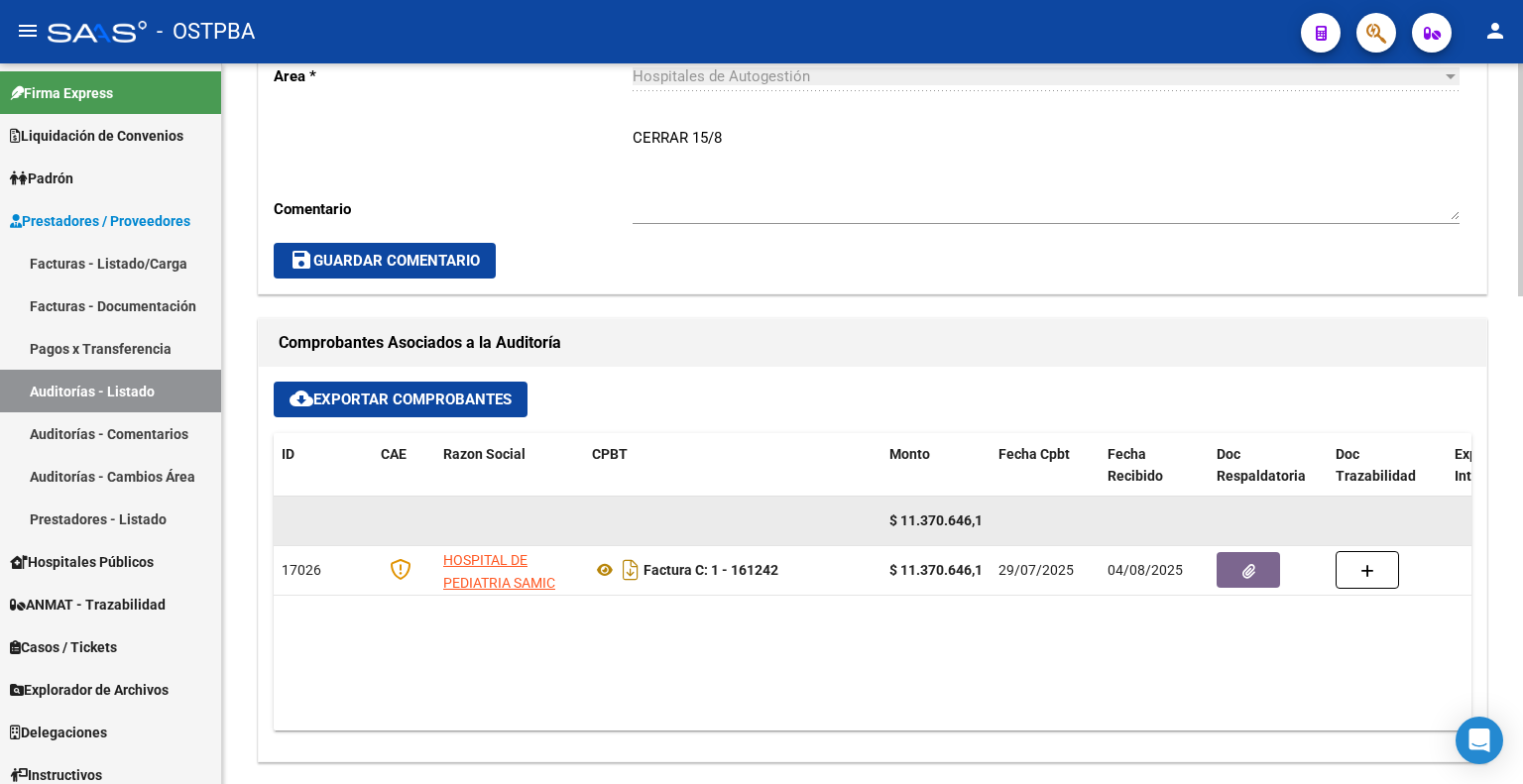 scroll, scrollTop: 694, scrollLeft: 0, axis: vertical 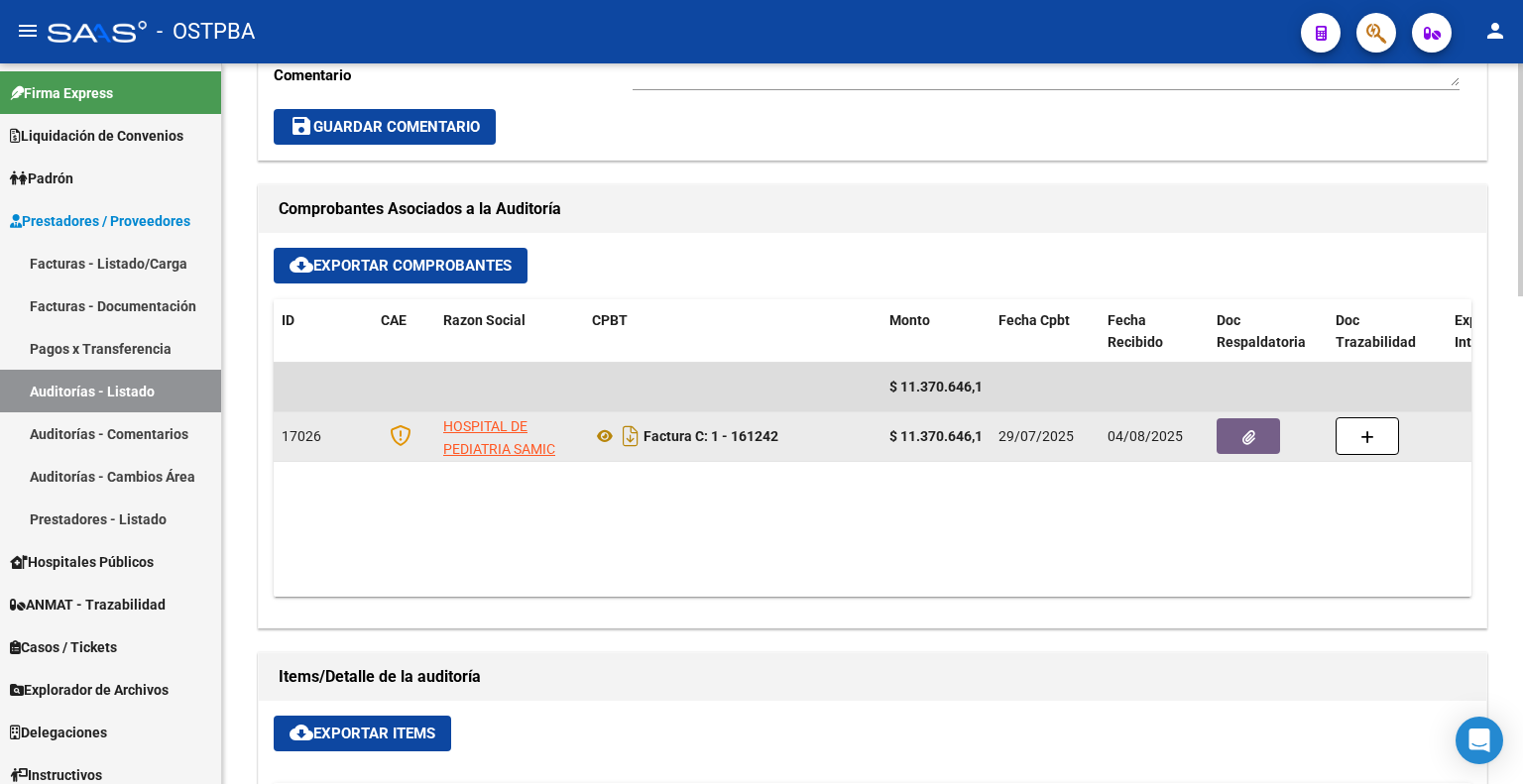 click 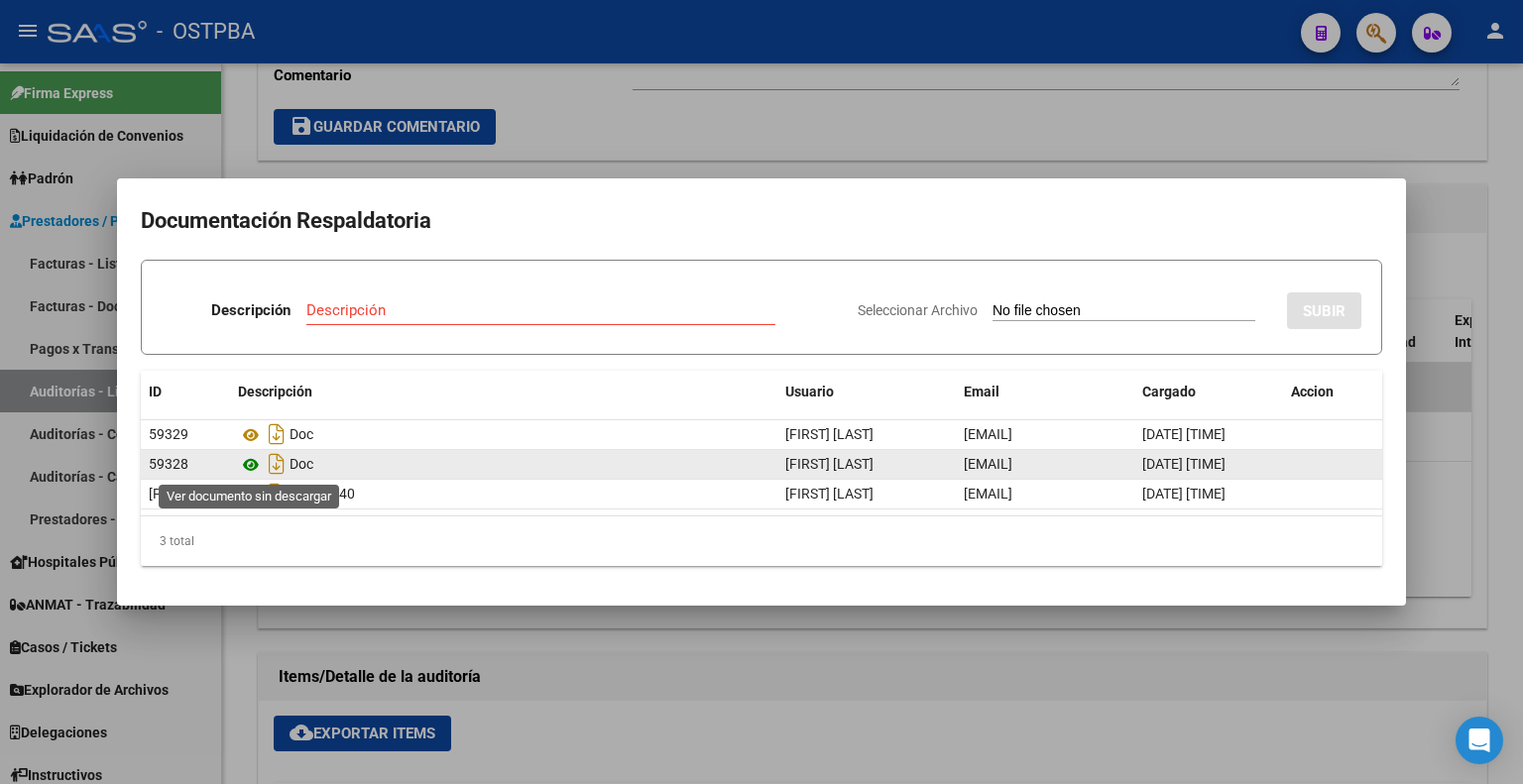 click 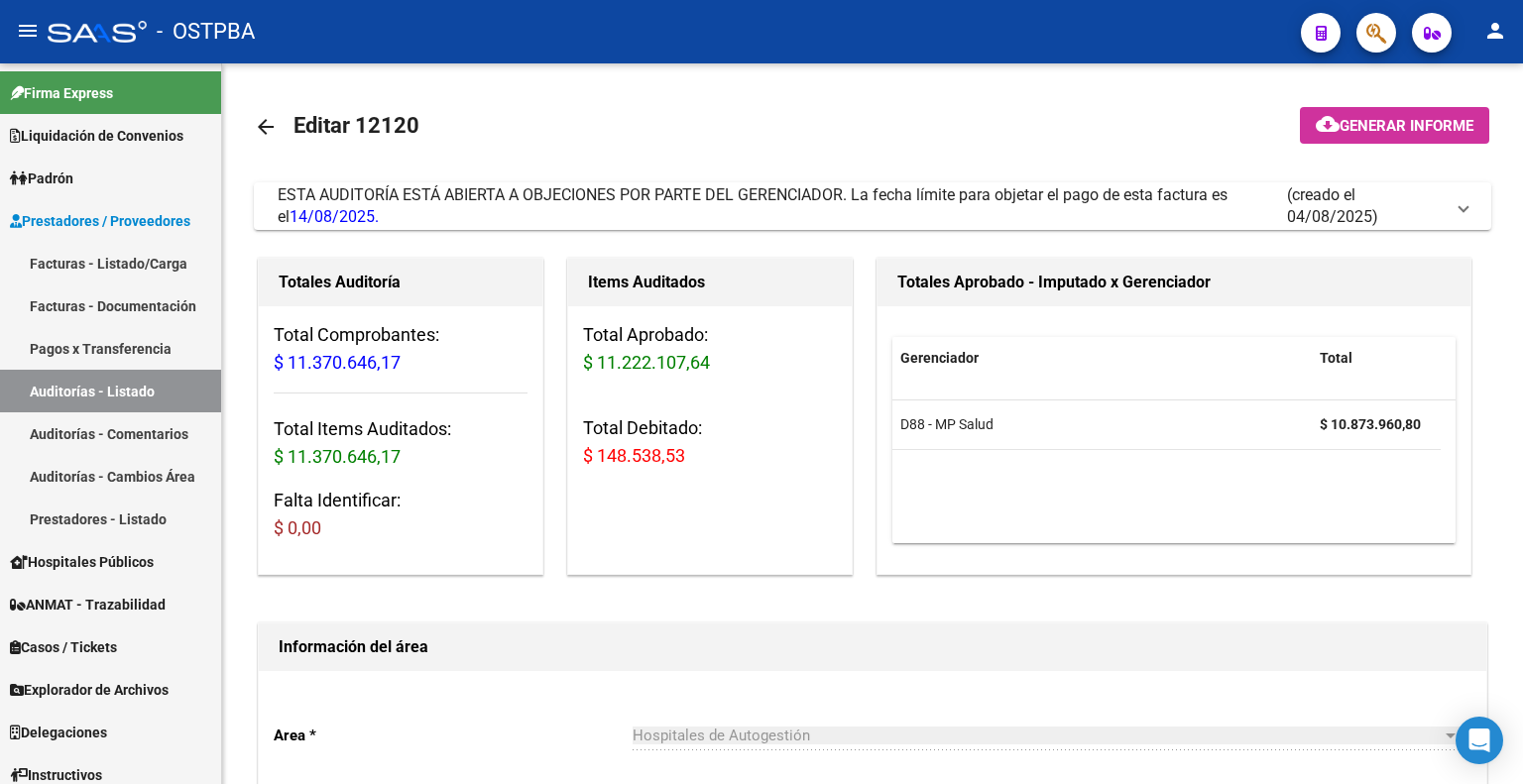 scroll, scrollTop: 0, scrollLeft: 0, axis: both 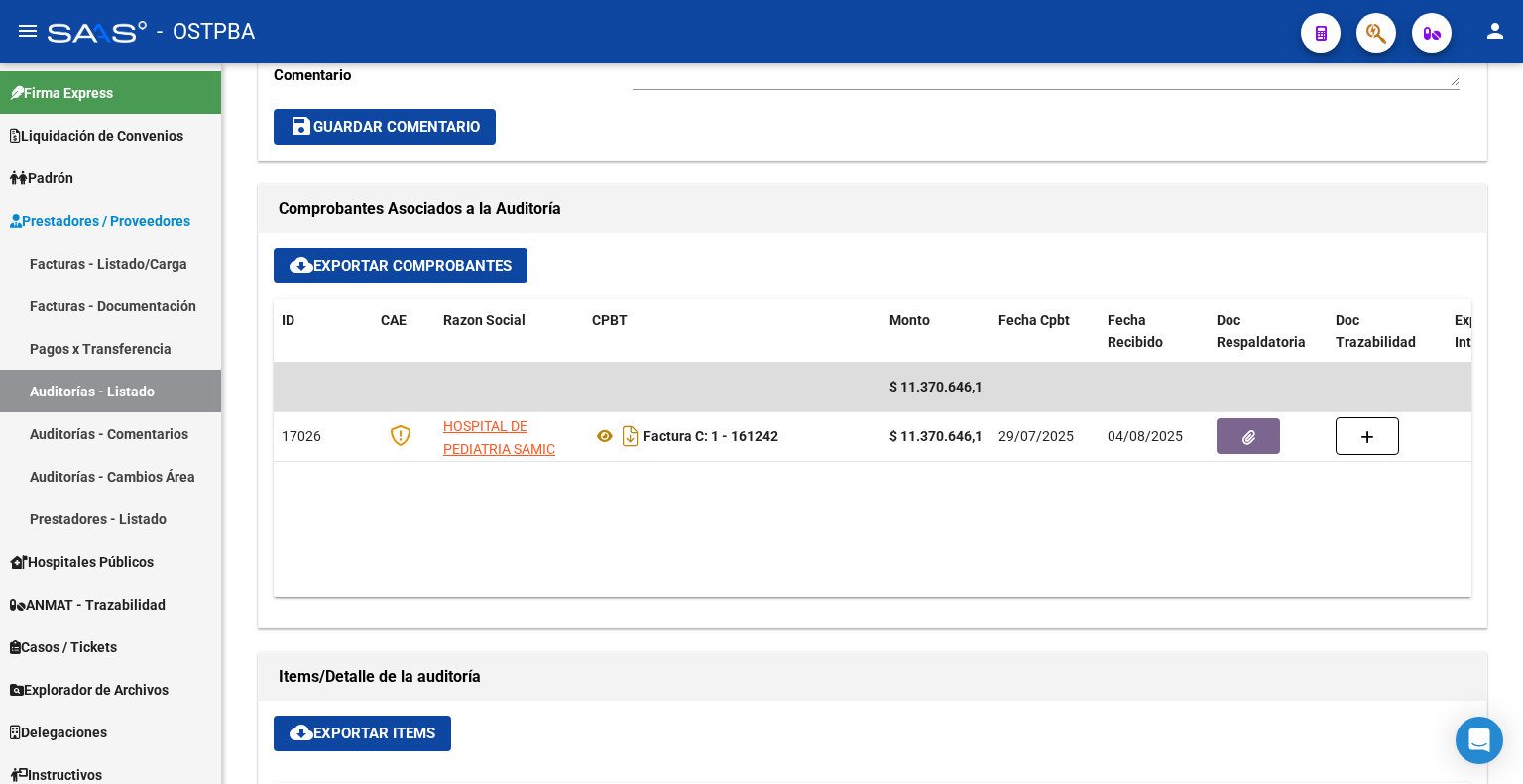 click 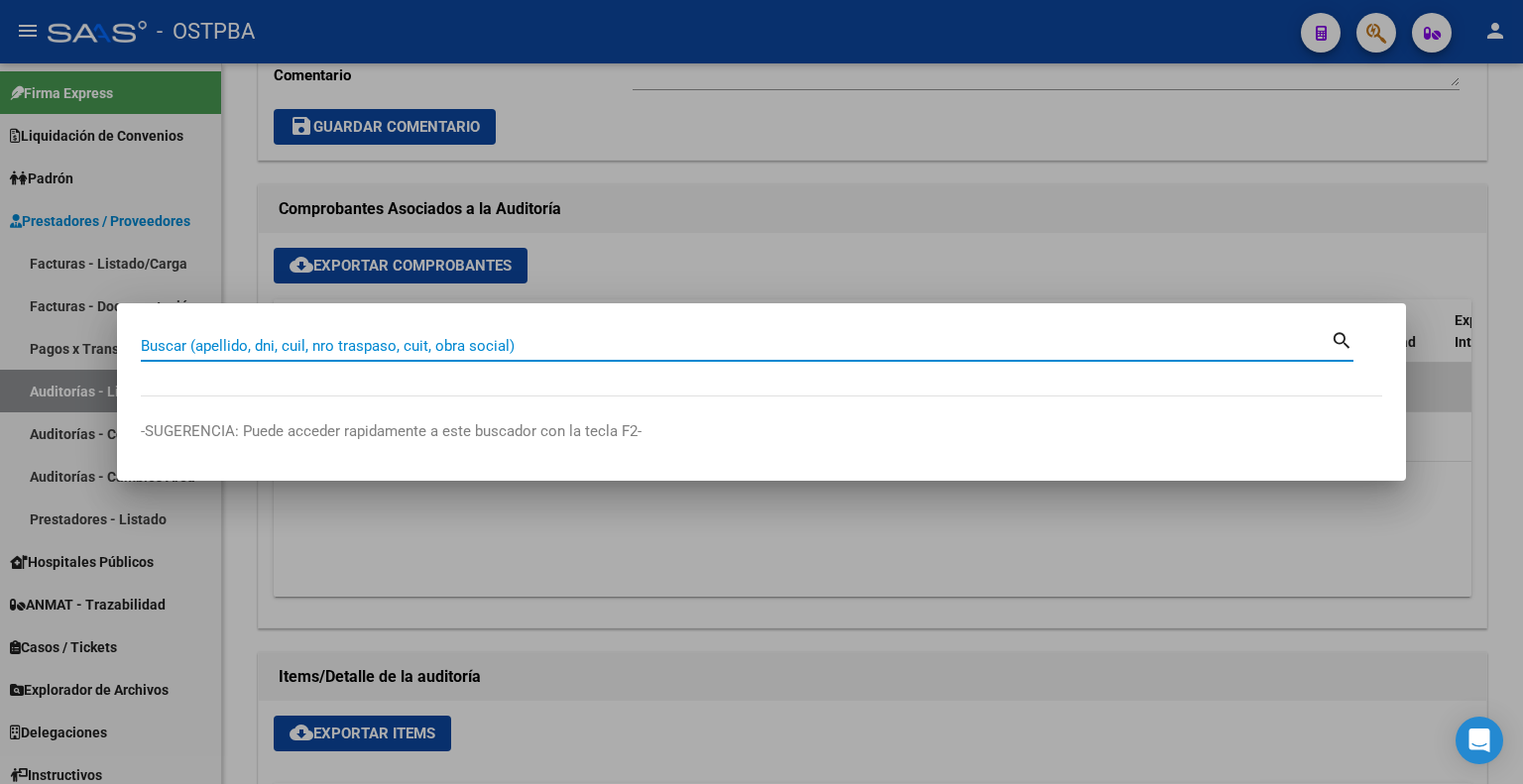 paste on "27-25419714-4" 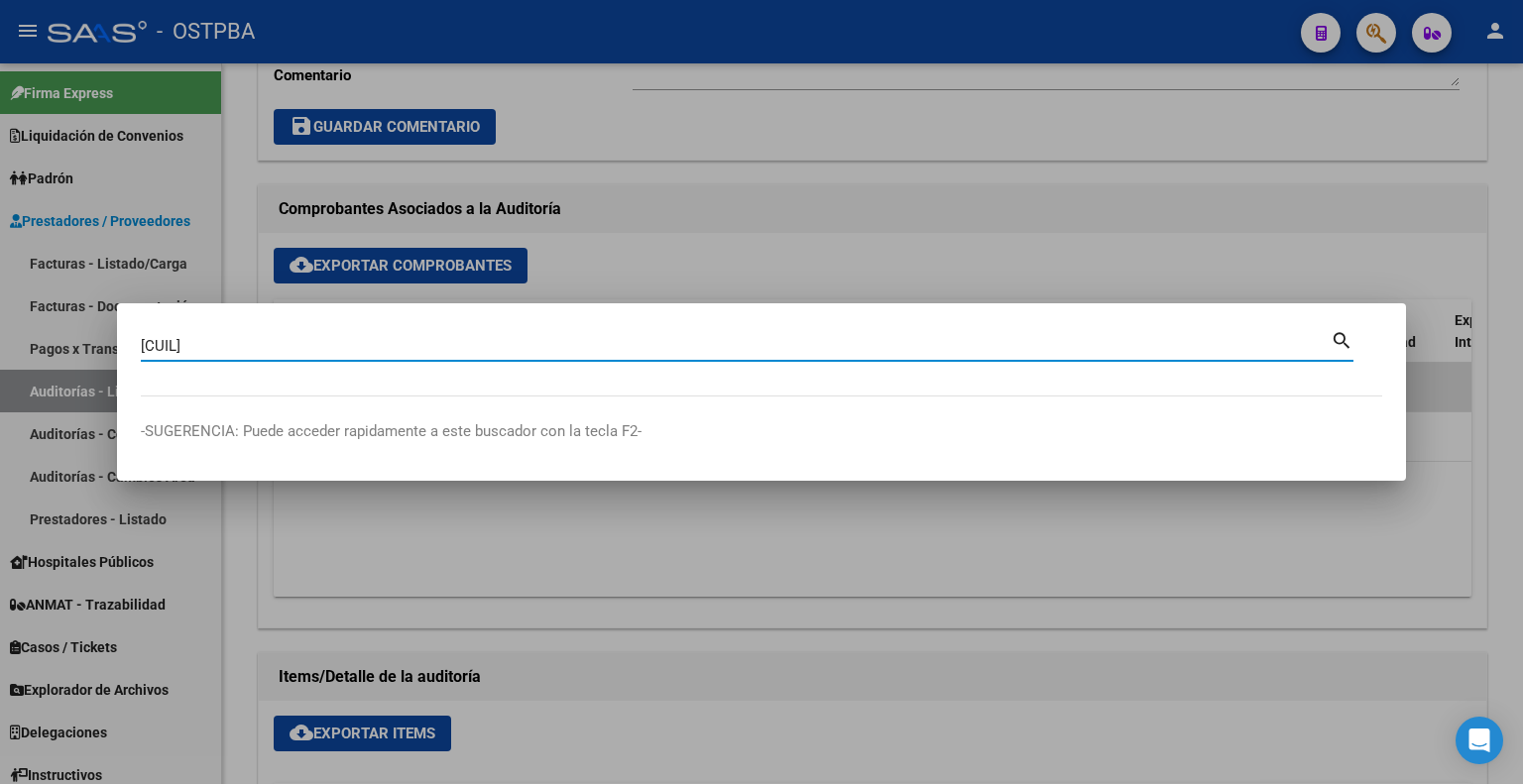 type on "27254197144" 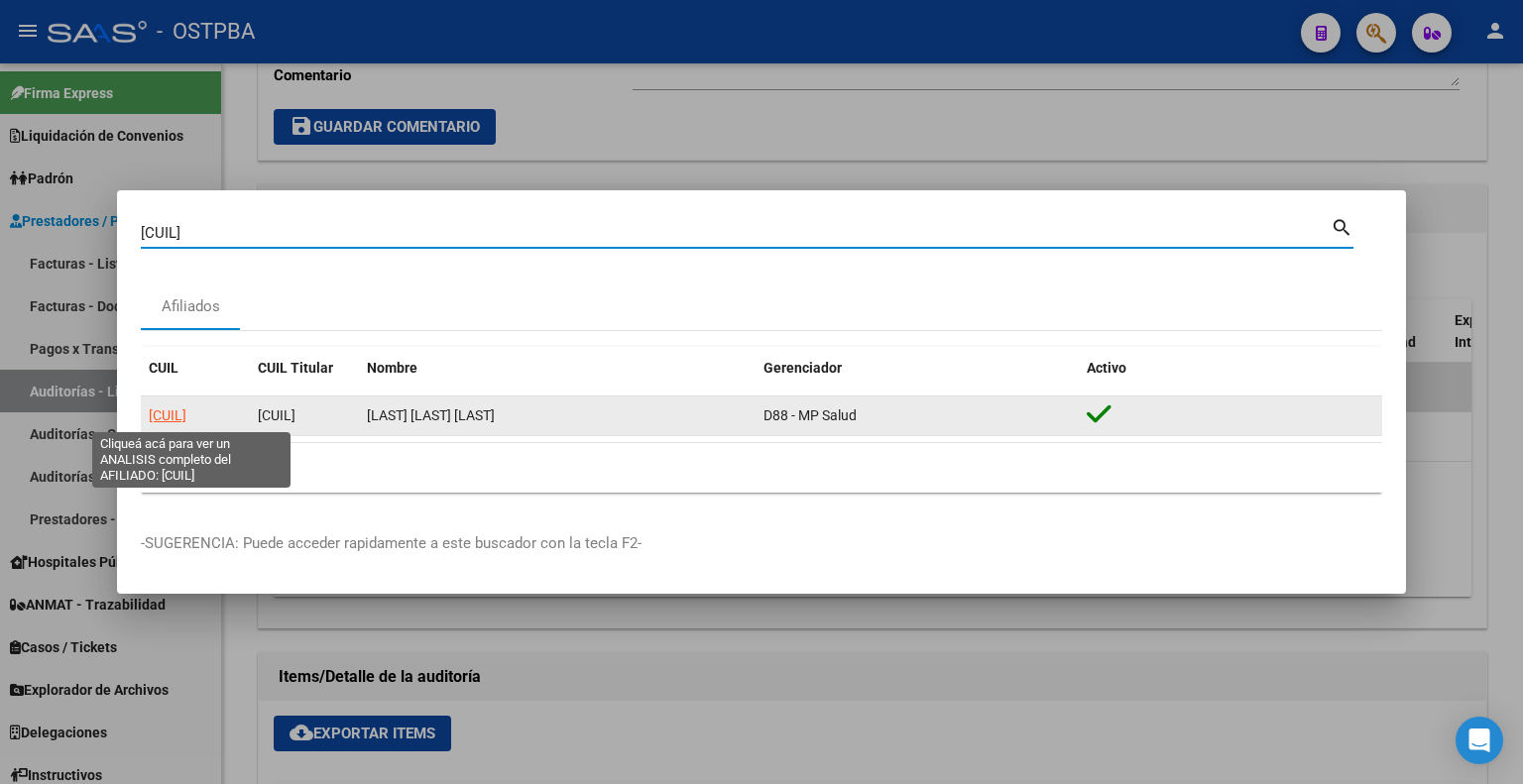 click on "27254197144" 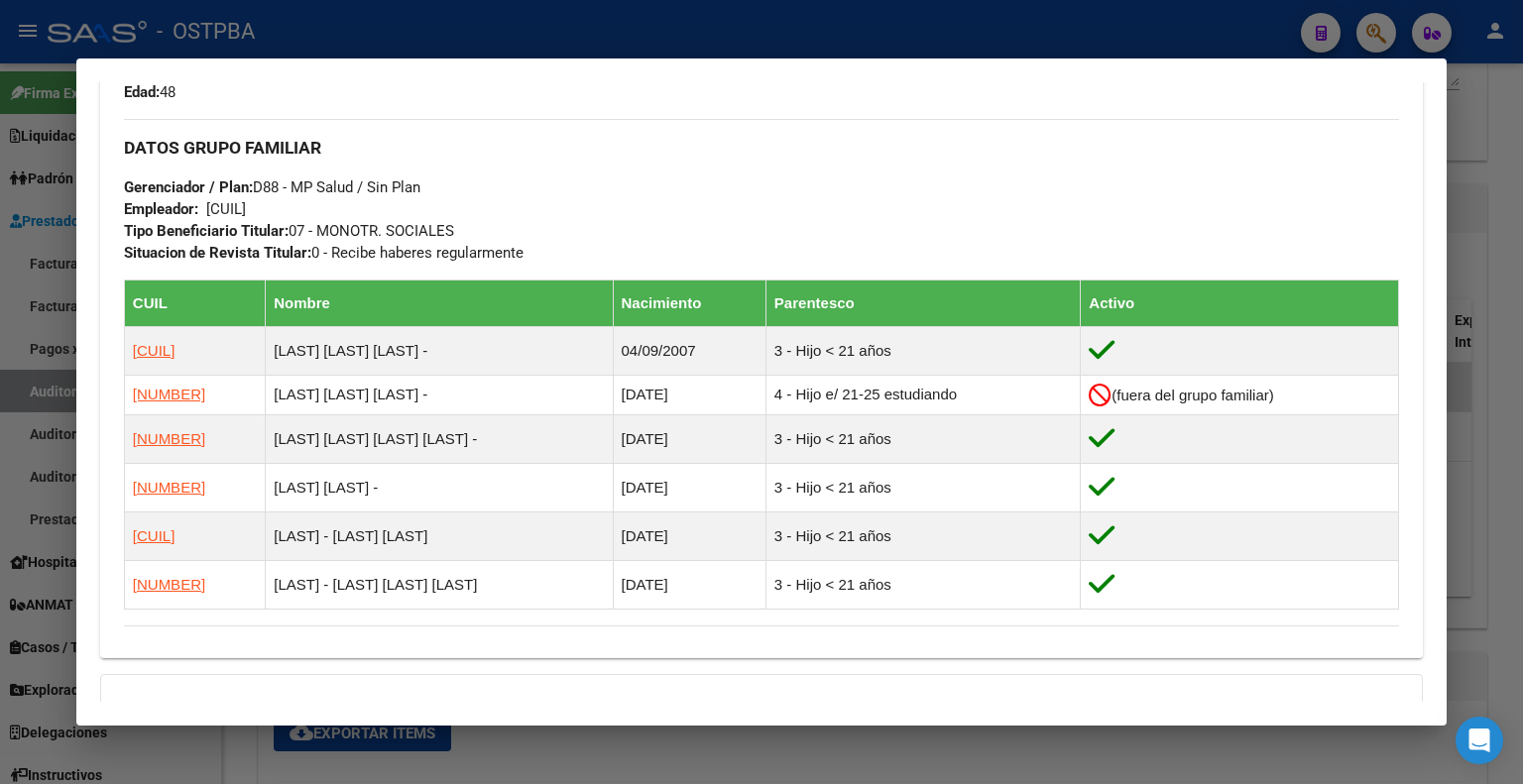 scroll, scrollTop: 1090, scrollLeft: 0, axis: vertical 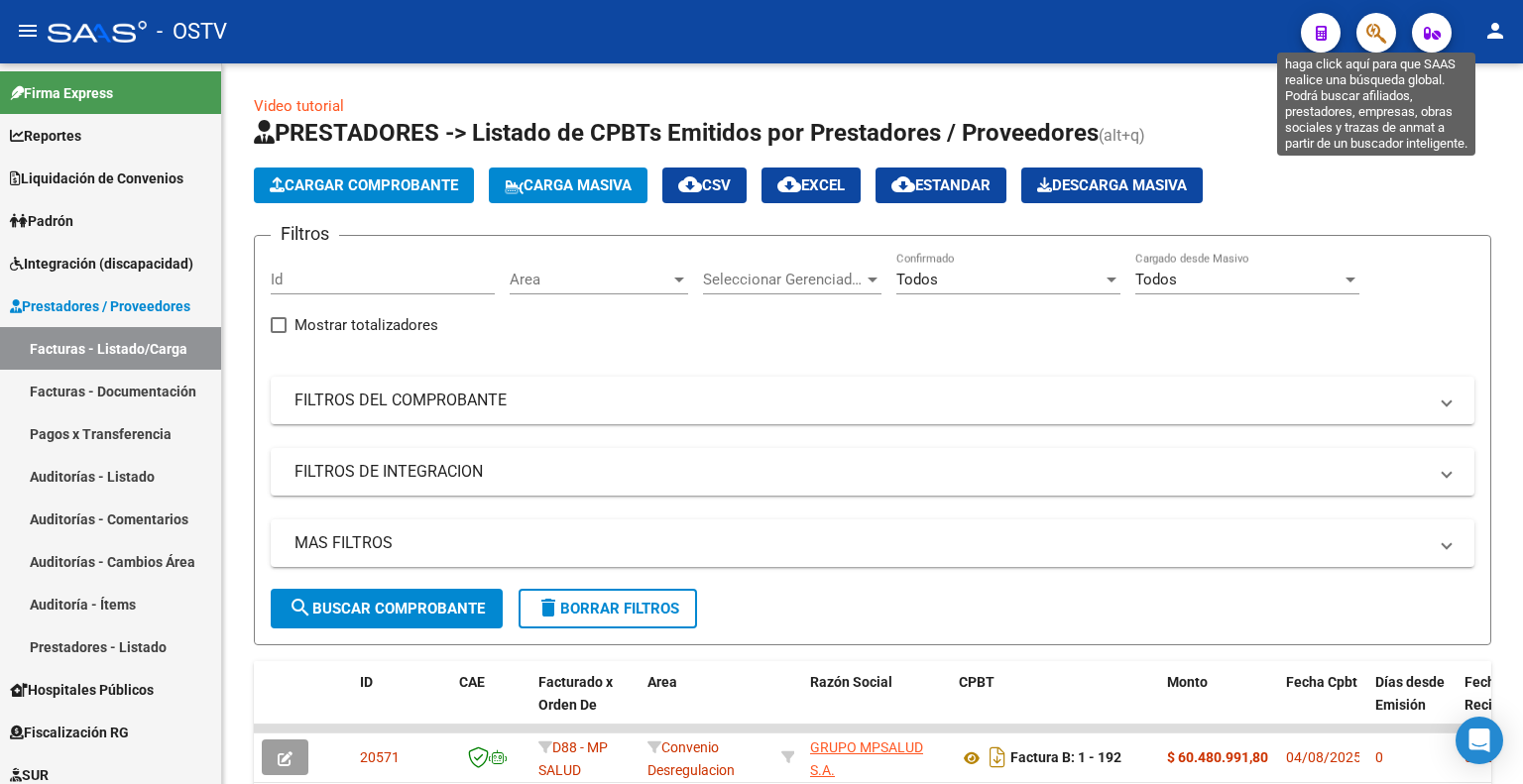 click 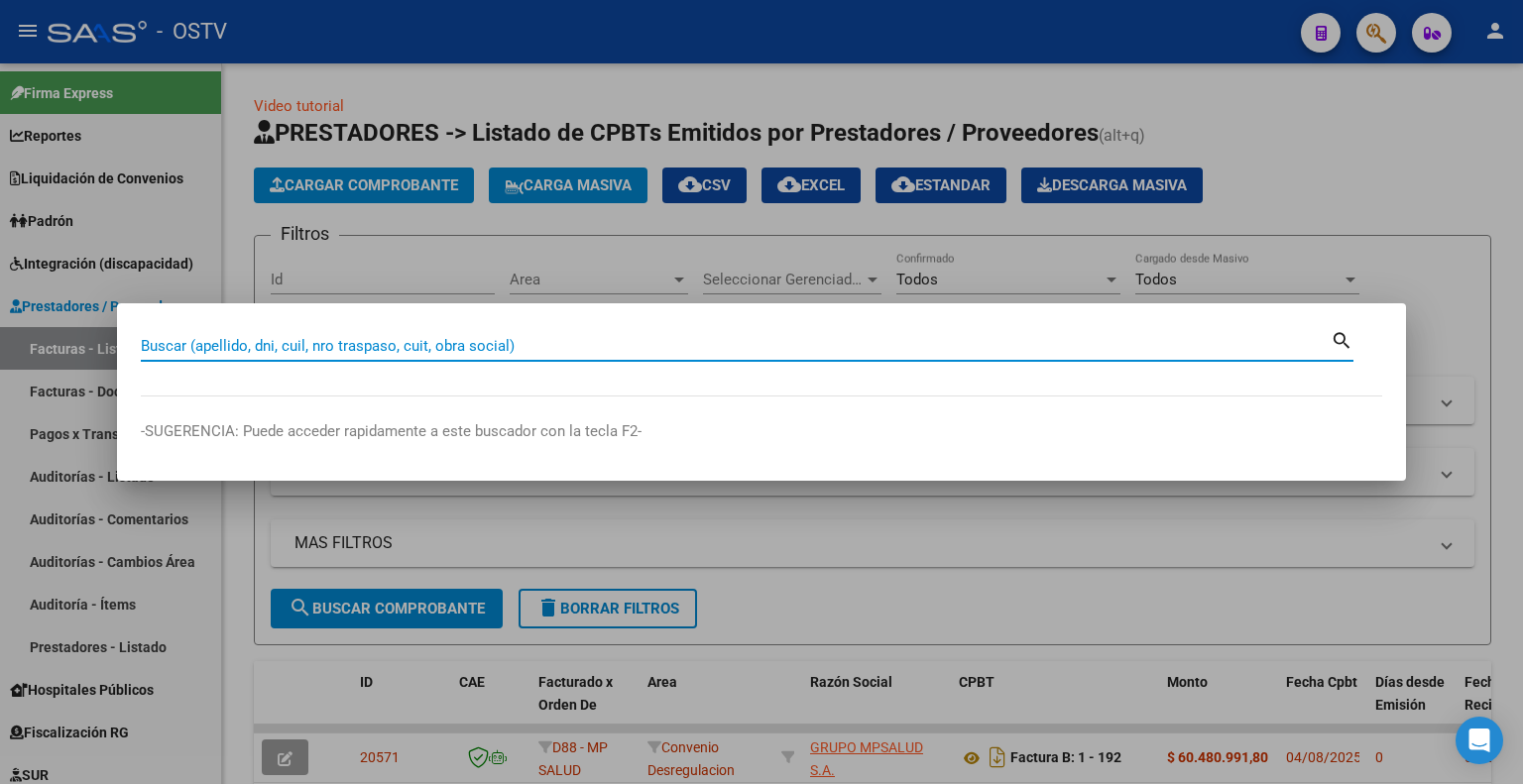 paste on "20-17968784-5" 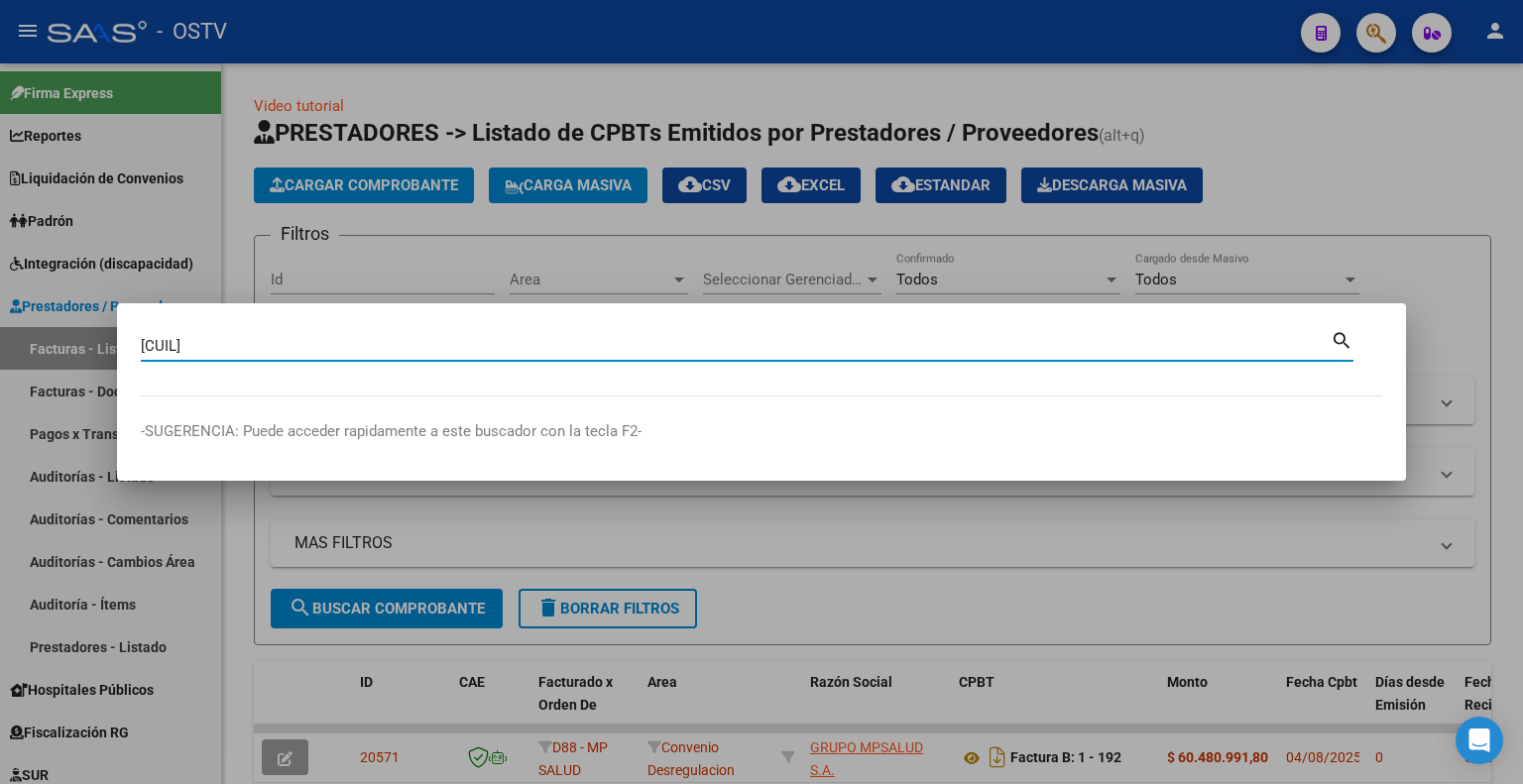 type on "20179687845" 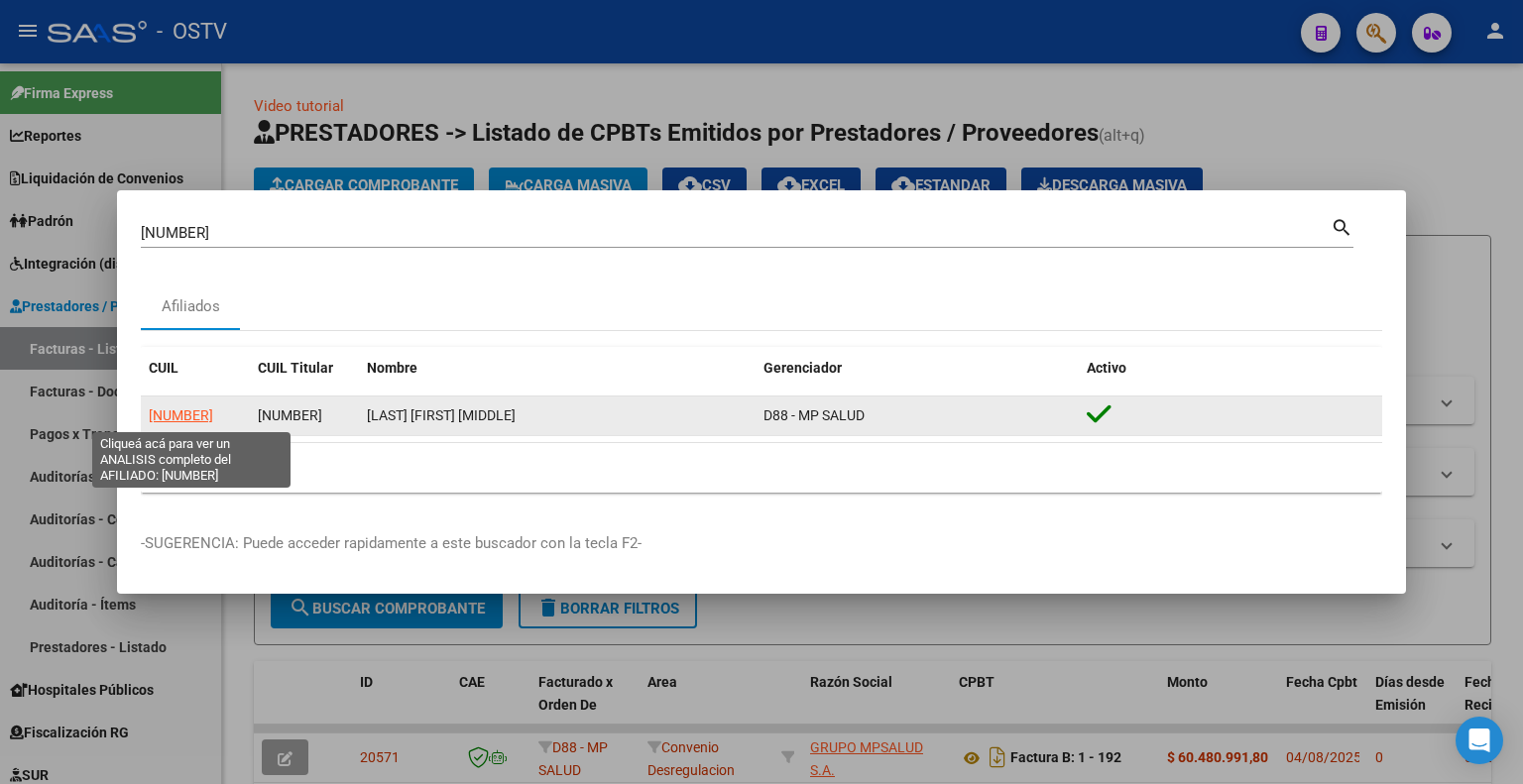 click on "20179687845" 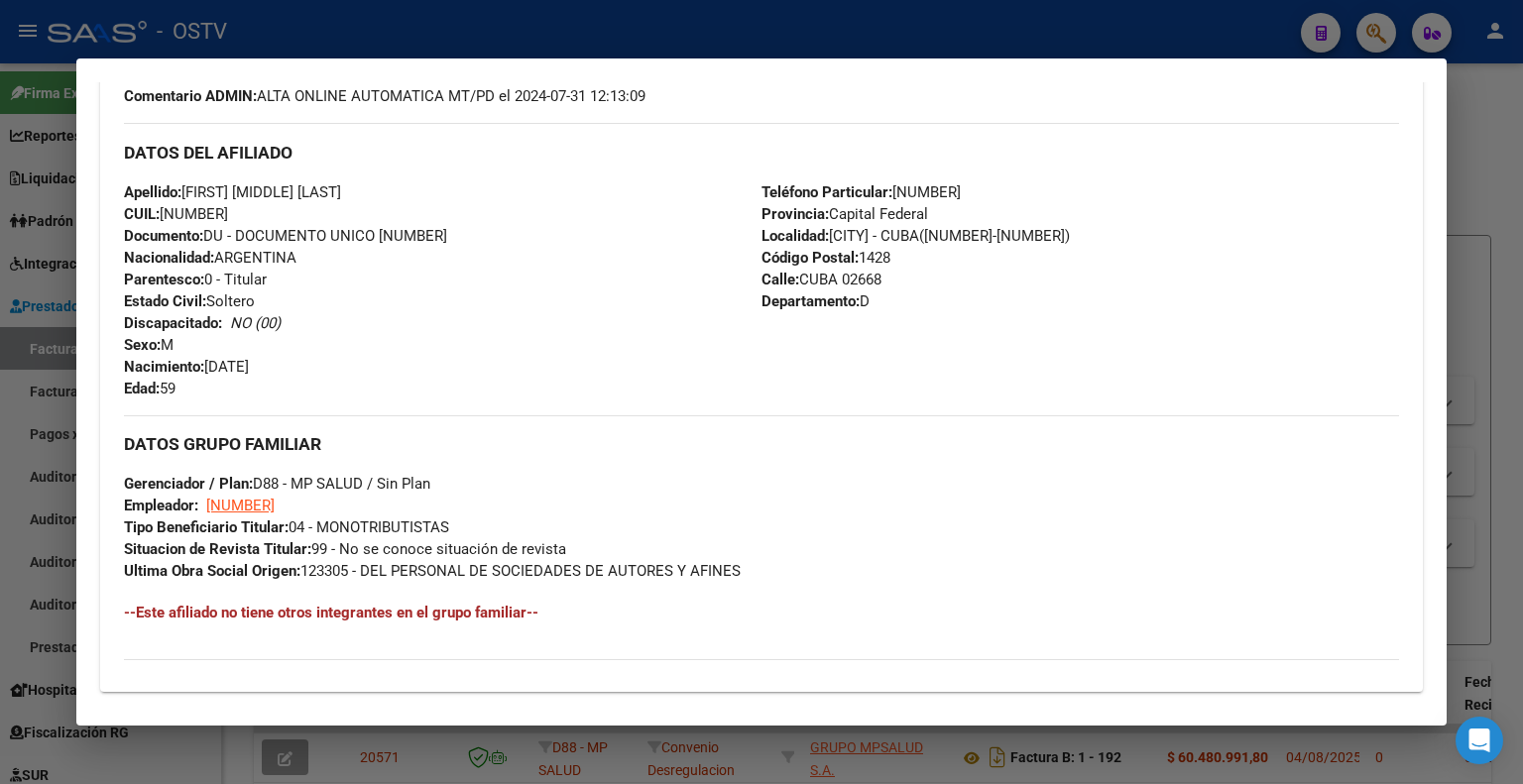 scroll, scrollTop: 793, scrollLeft: 0, axis: vertical 